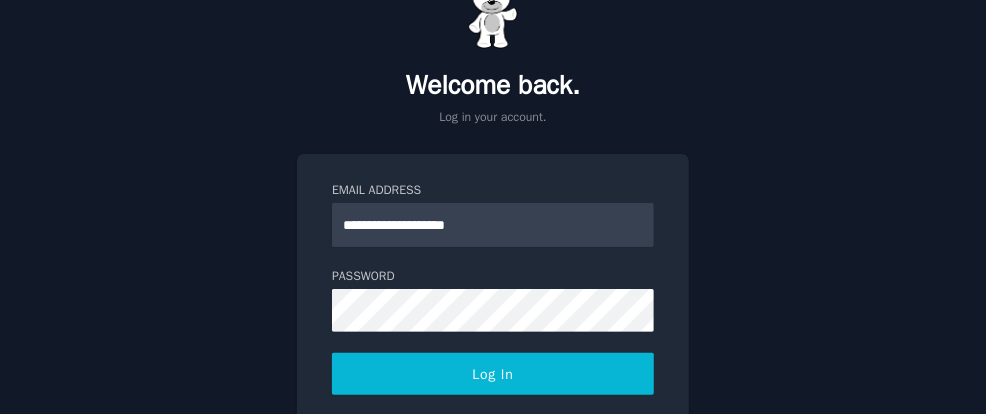 scroll, scrollTop: 105, scrollLeft: 0, axis: vertical 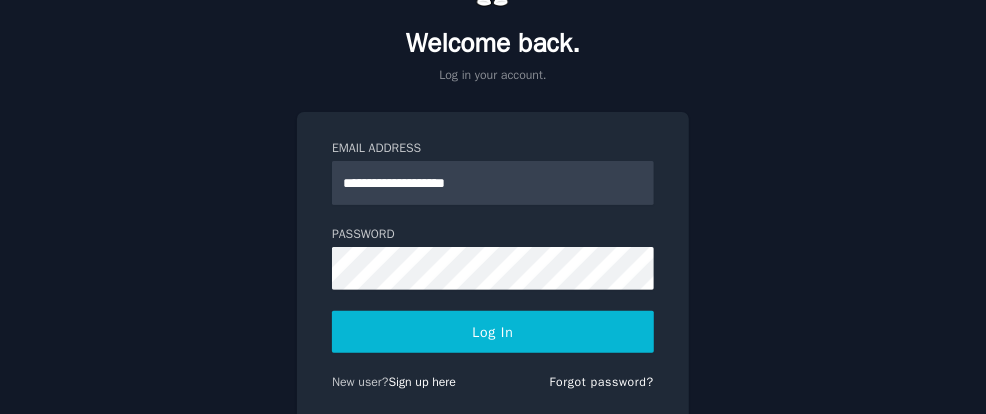 click on "**********" at bounding box center [493, 183] 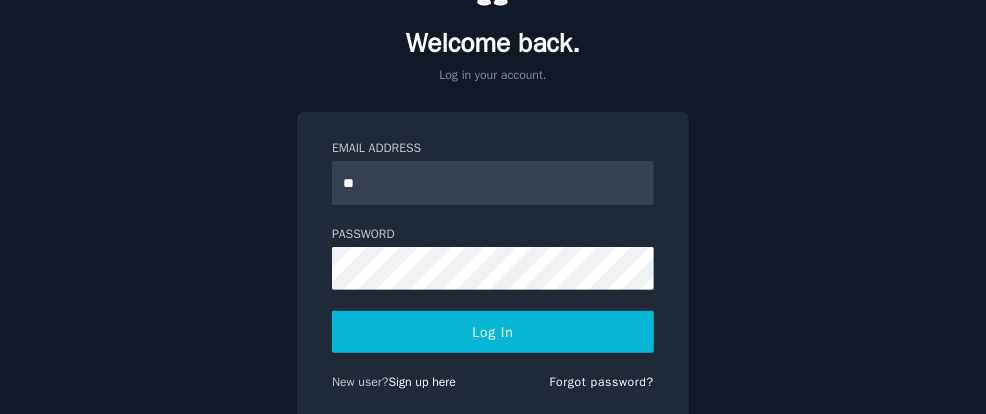 type on "*" 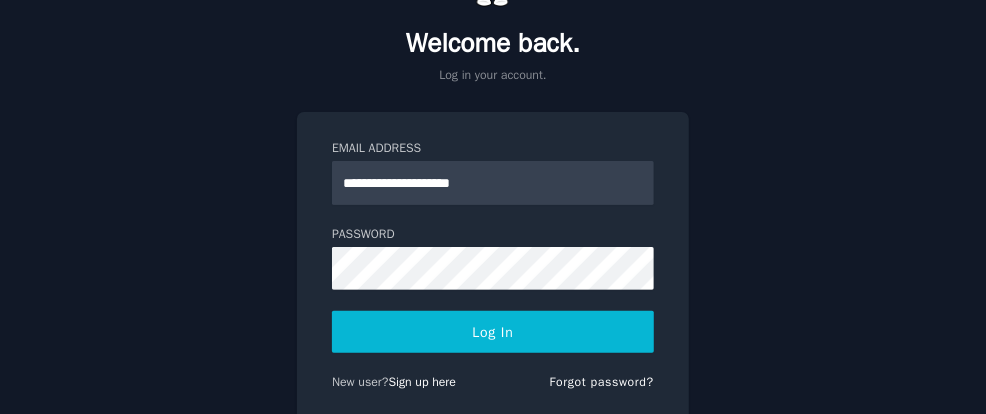 type on "**********" 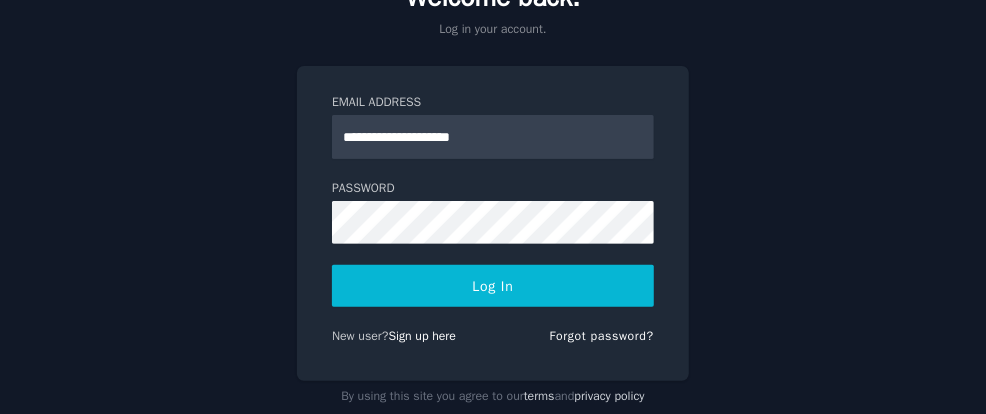 scroll, scrollTop: 191, scrollLeft: 0, axis: vertical 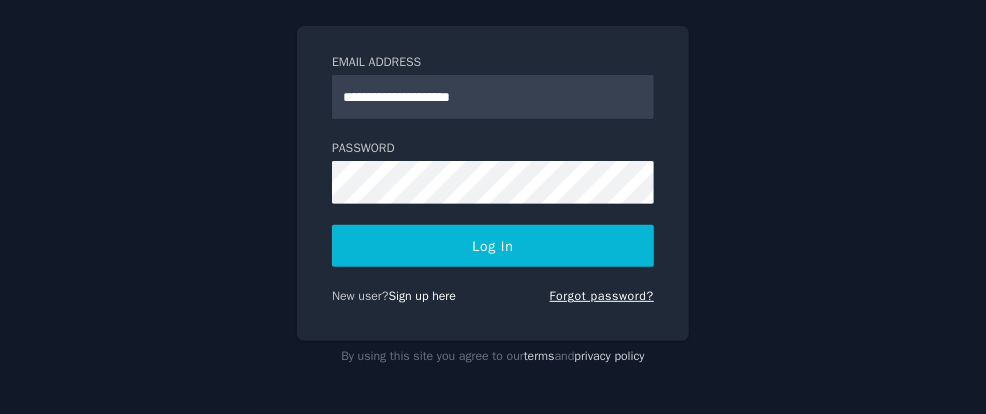 click on "Forgot password?" at bounding box center (602, 296) 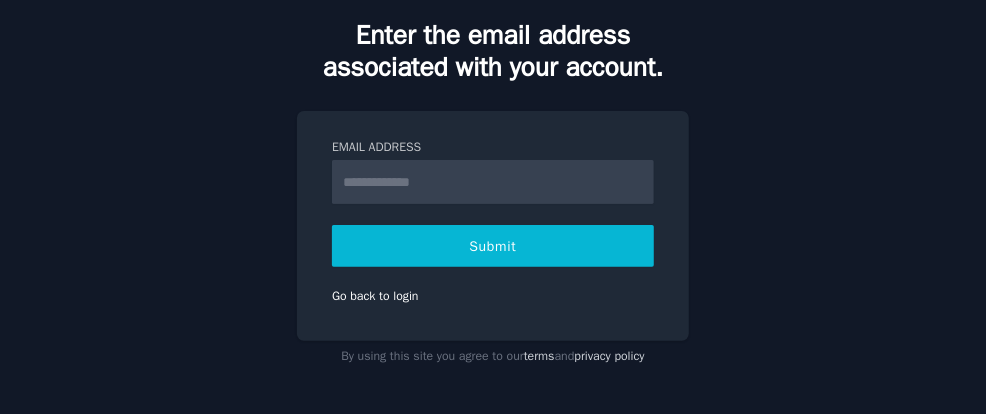 scroll, scrollTop: 112, scrollLeft: 0, axis: vertical 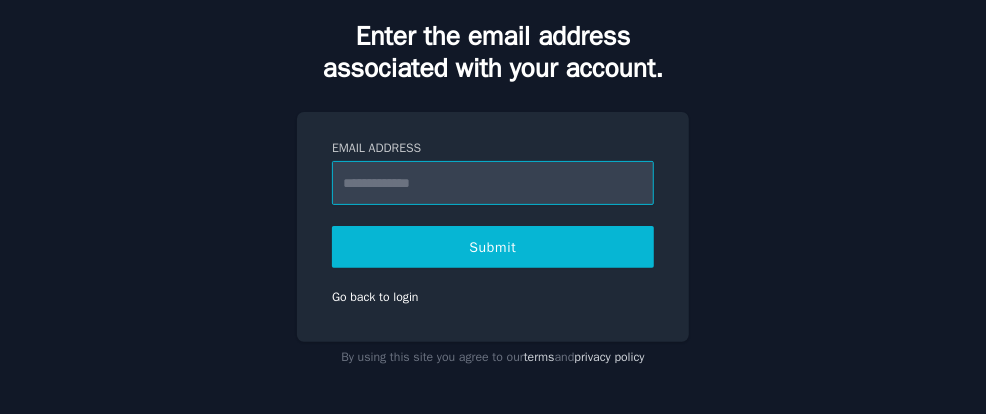 click on "Email Address" at bounding box center [493, 183] 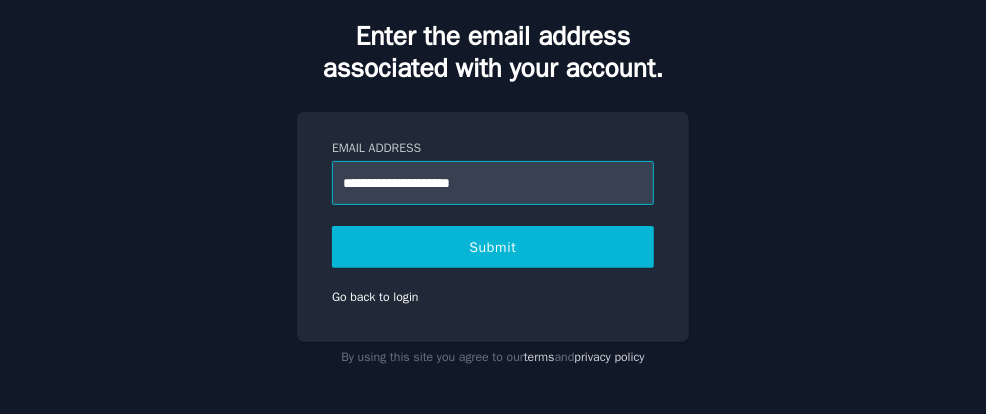 type on "**********" 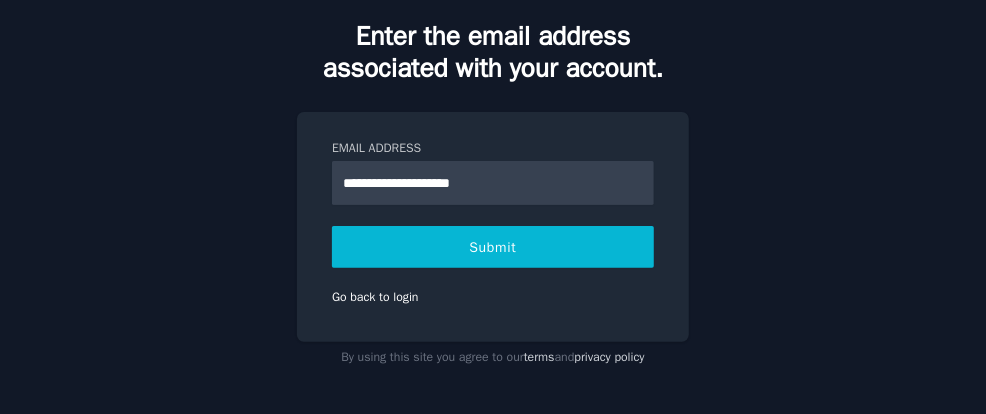 click on "Submit" at bounding box center [493, 247] 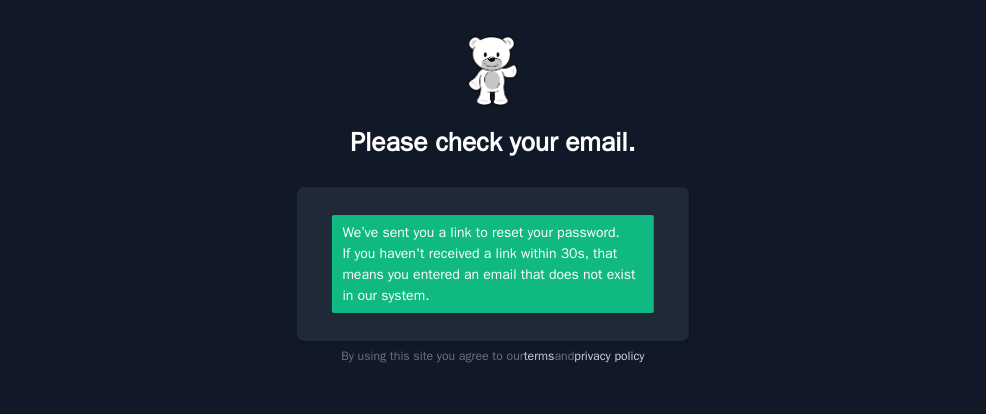scroll, scrollTop: 6, scrollLeft: 0, axis: vertical 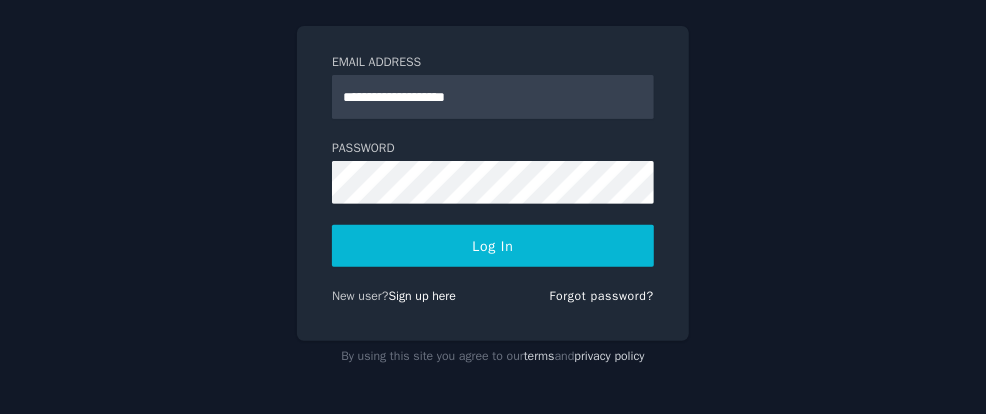 type on "**********" 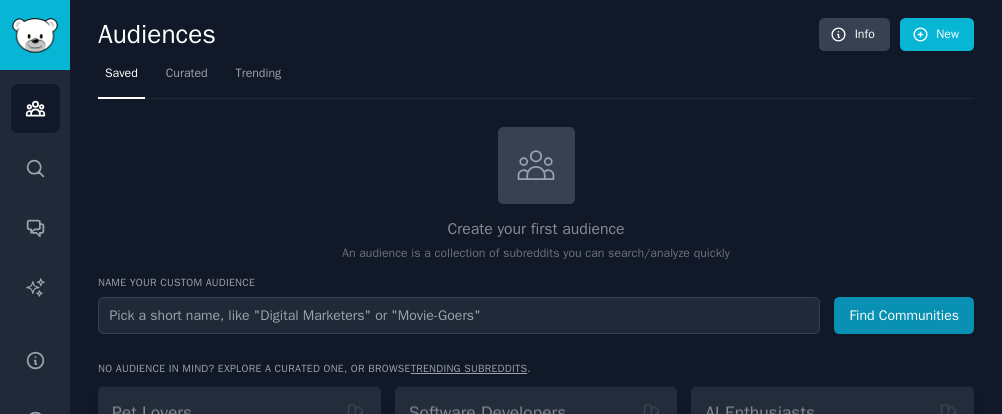 scroll, scrollTop: 0, scrollLeft: 0, axis: both 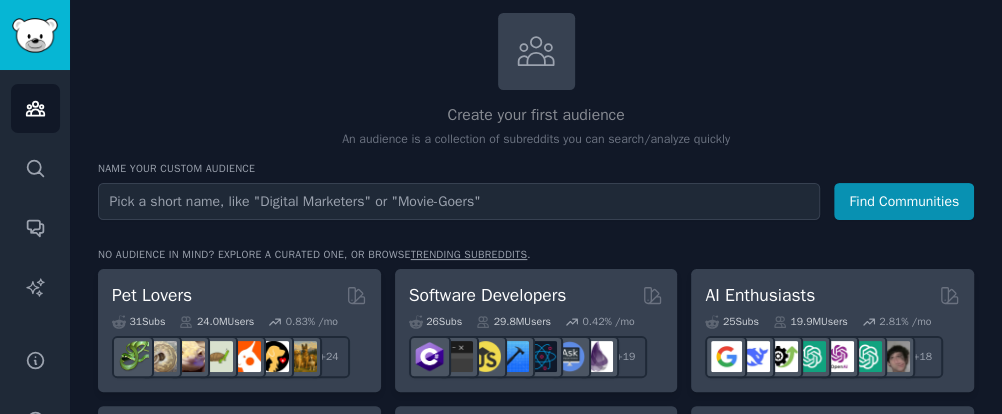 click at bounding box center (459, 201) 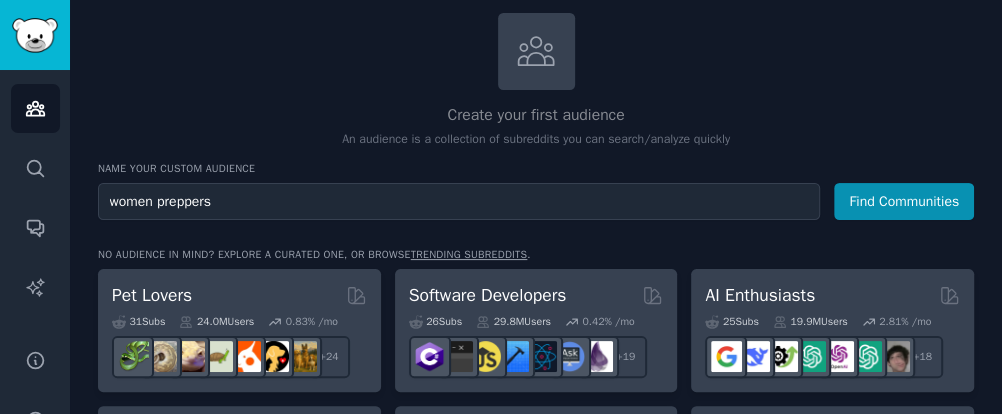 type on "women preppers" 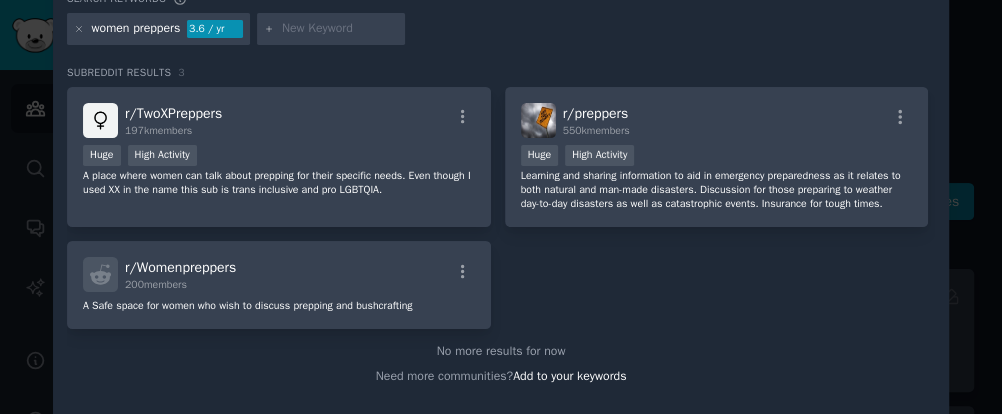 scroll, scrollTop: 0, scrollLeft: 0, axis: both 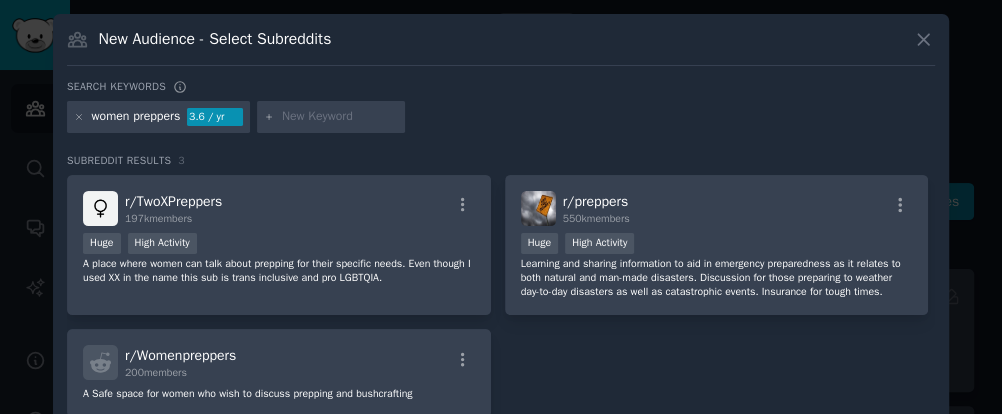 click on "women preppers" at bounding box center (136, 117) 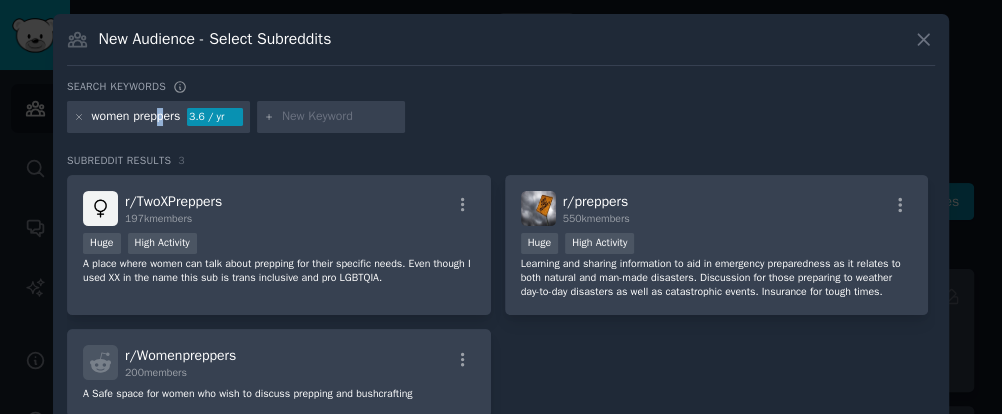 click on "women preppers" at bounding box center (136, 117) 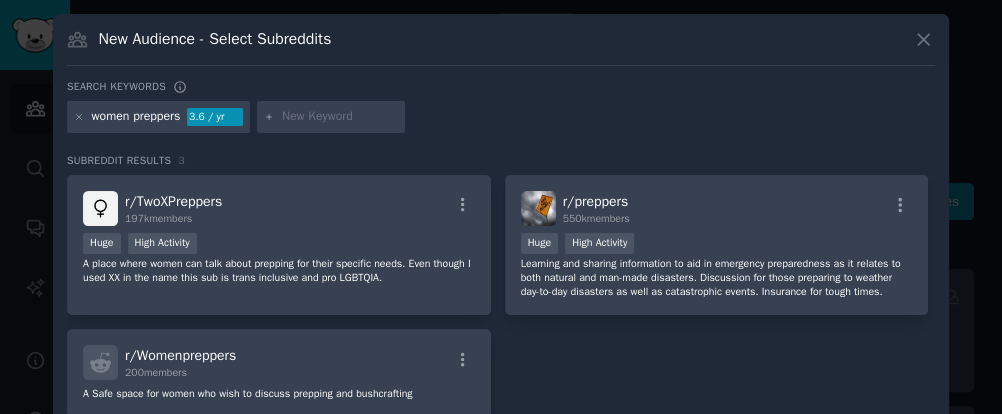 click 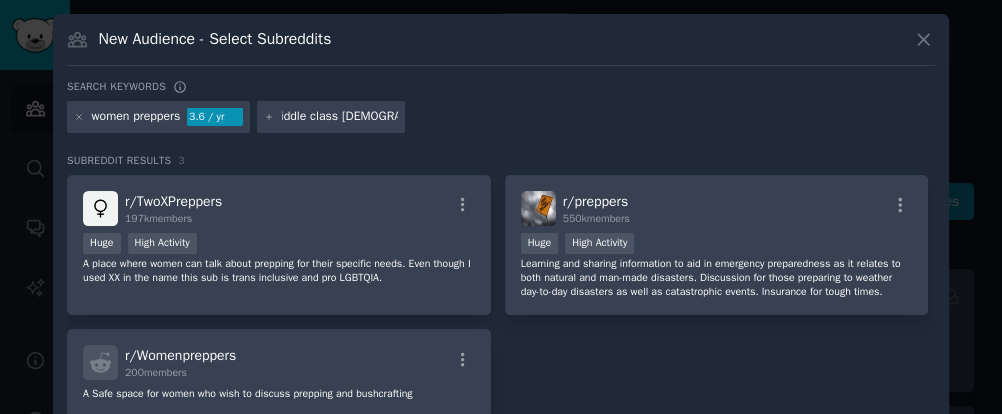 type on "white middle class [DEMOGRAPHIC_DATA] preppers" 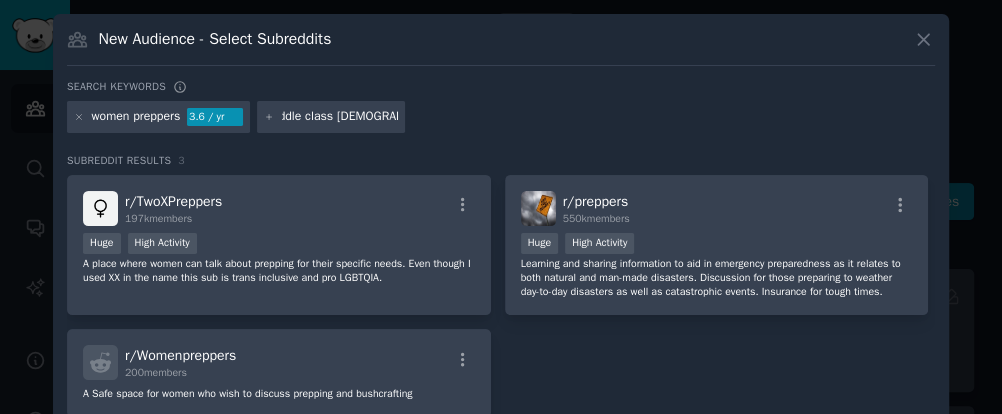 type 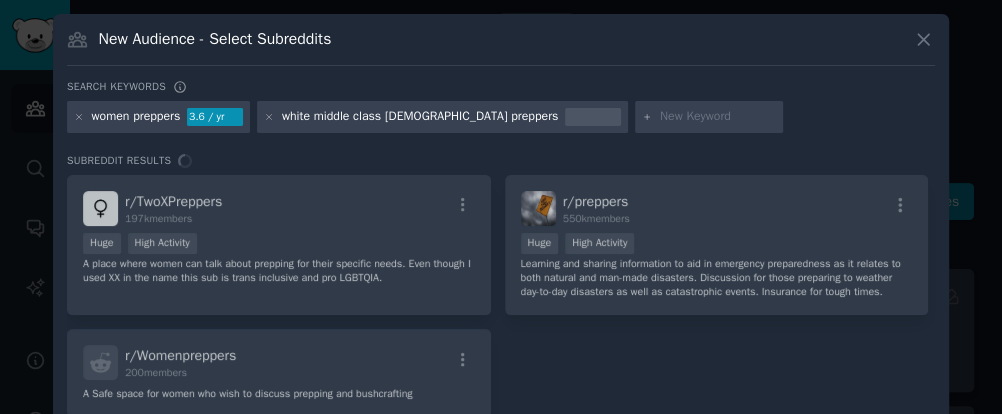 scroll, scrollTop: 0, scrollLeft: 0, axis: both 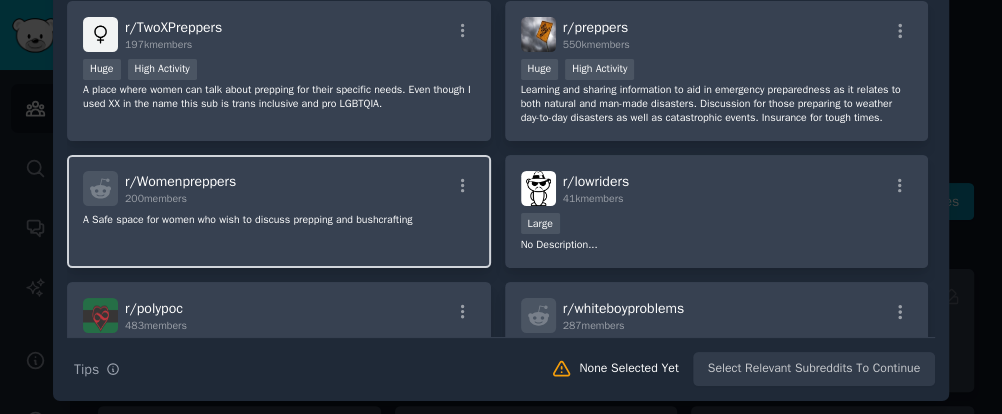 click on "A Safe space for women who wish to discuss prepping and bushcrafting" 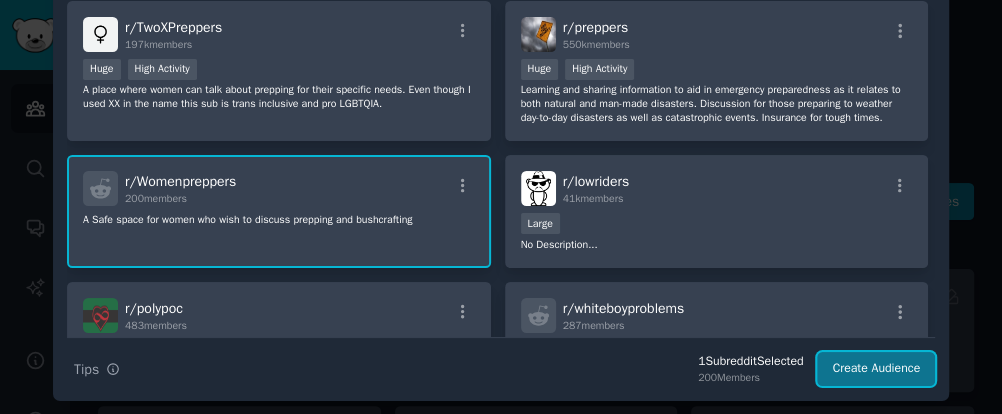 click on "Create Audience" at bounding box center (876, 369) 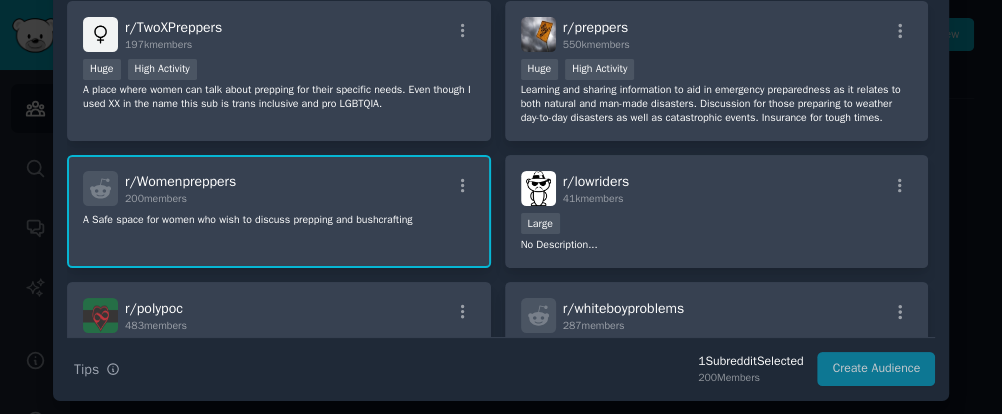 scroll, scrollTop: 0, scrollLeft: 0, axis: both 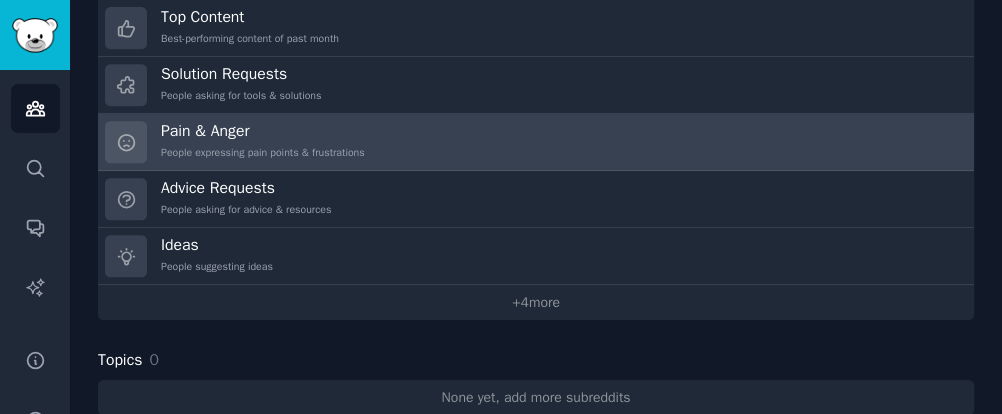 click on "People expressing pain points & frustrations" at bounding box center (263, 153) 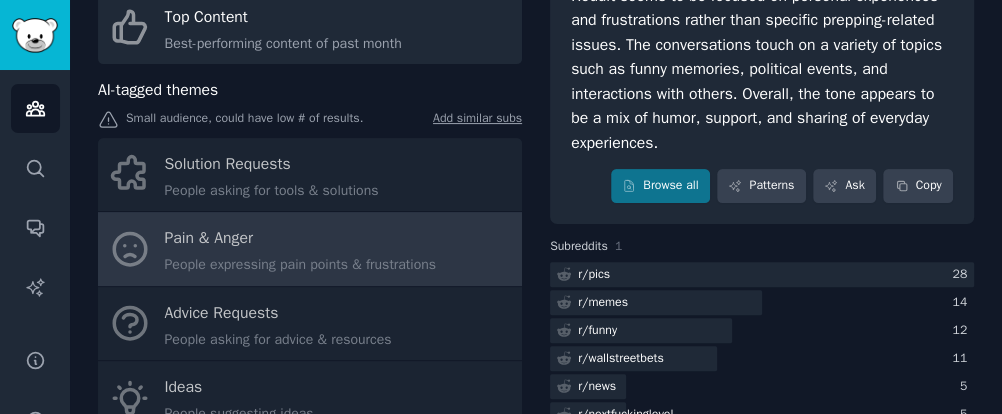 scroll, scrollTop: 229, scrollLeft: 0, axis: vertical 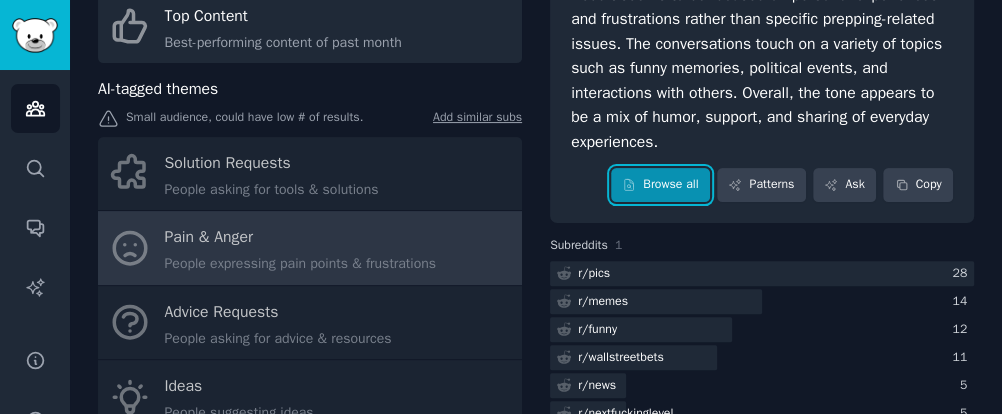 click on "Browse all" at bounding box center (660, 185) 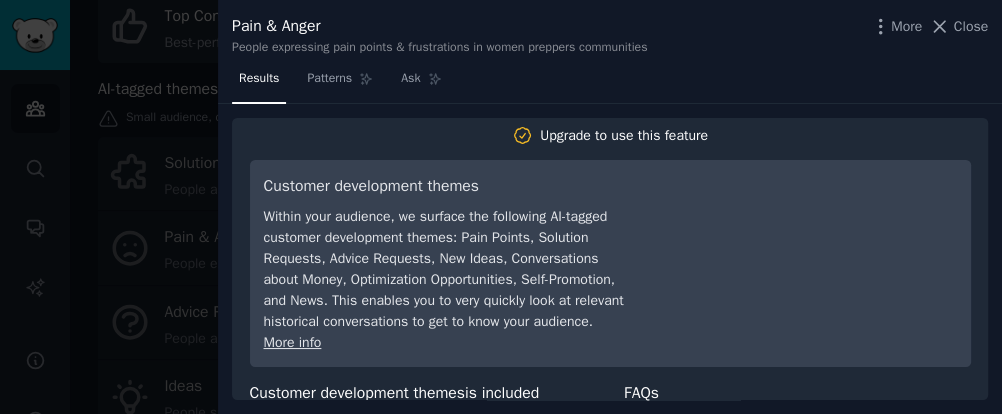 scroll, scrollTop: 0, scrollLeft: 0, axis: both 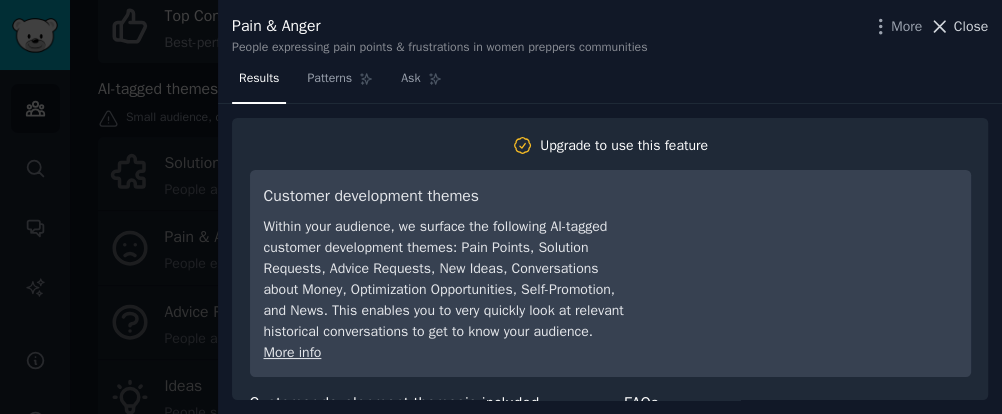 click on "Close" at bounding box center [971, 26] 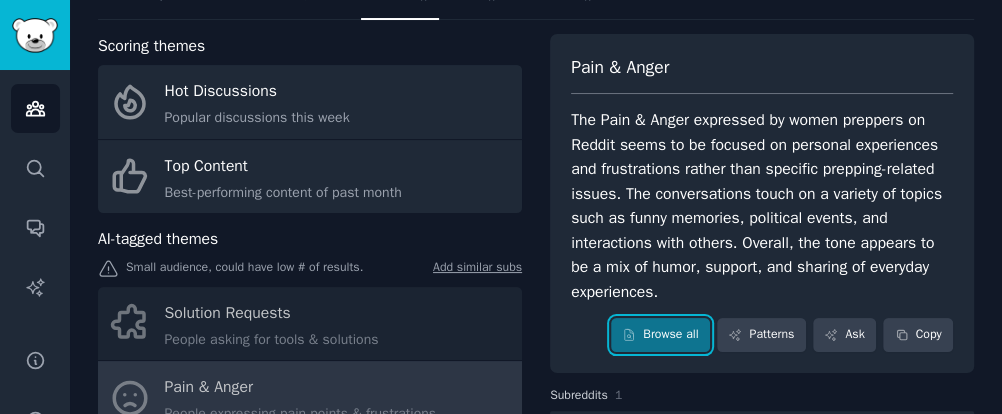 scroll, scrollTop: 0, scrollLeft: 0, axis: both 